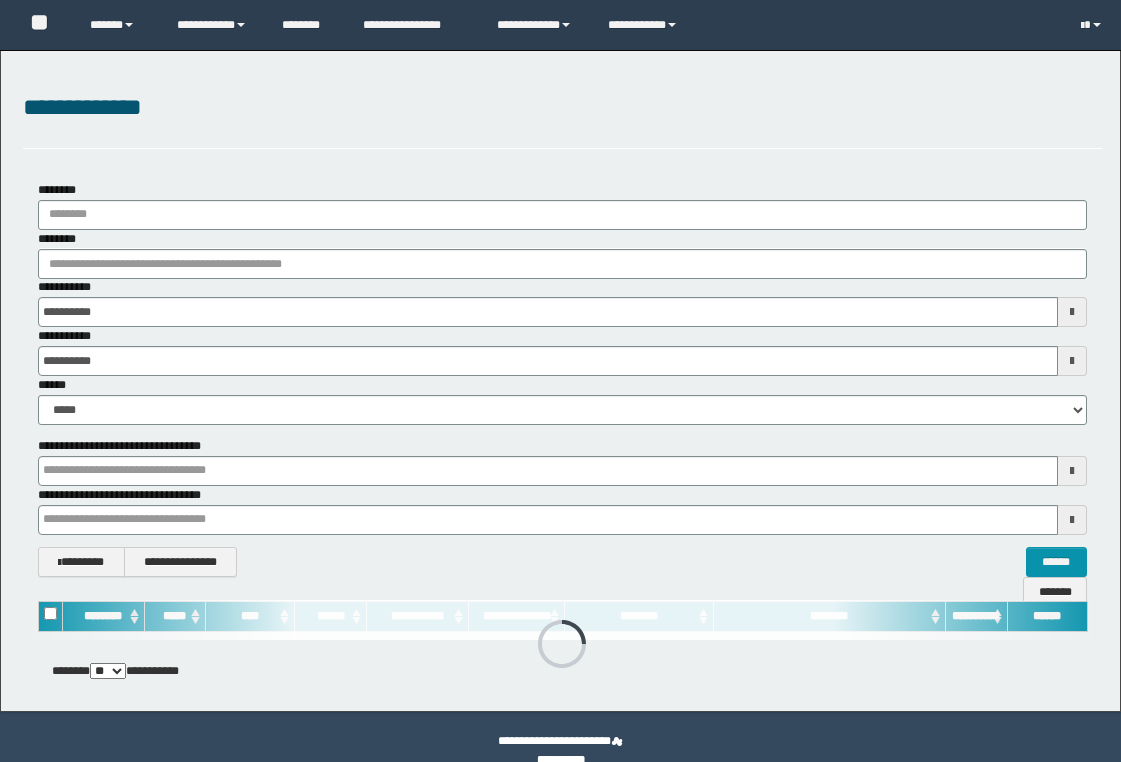 scroll, scrollTop: 0, scrollLeft: 0, axis: both 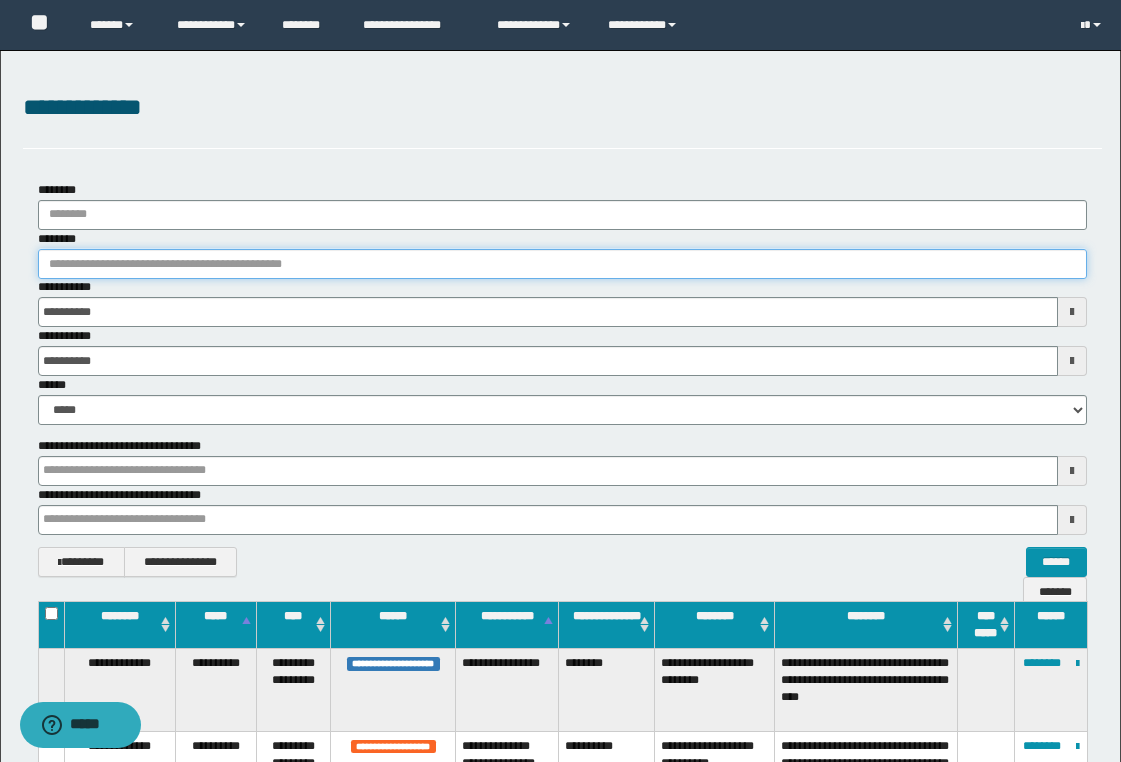 click on "********" at bounding box center [562, 264] 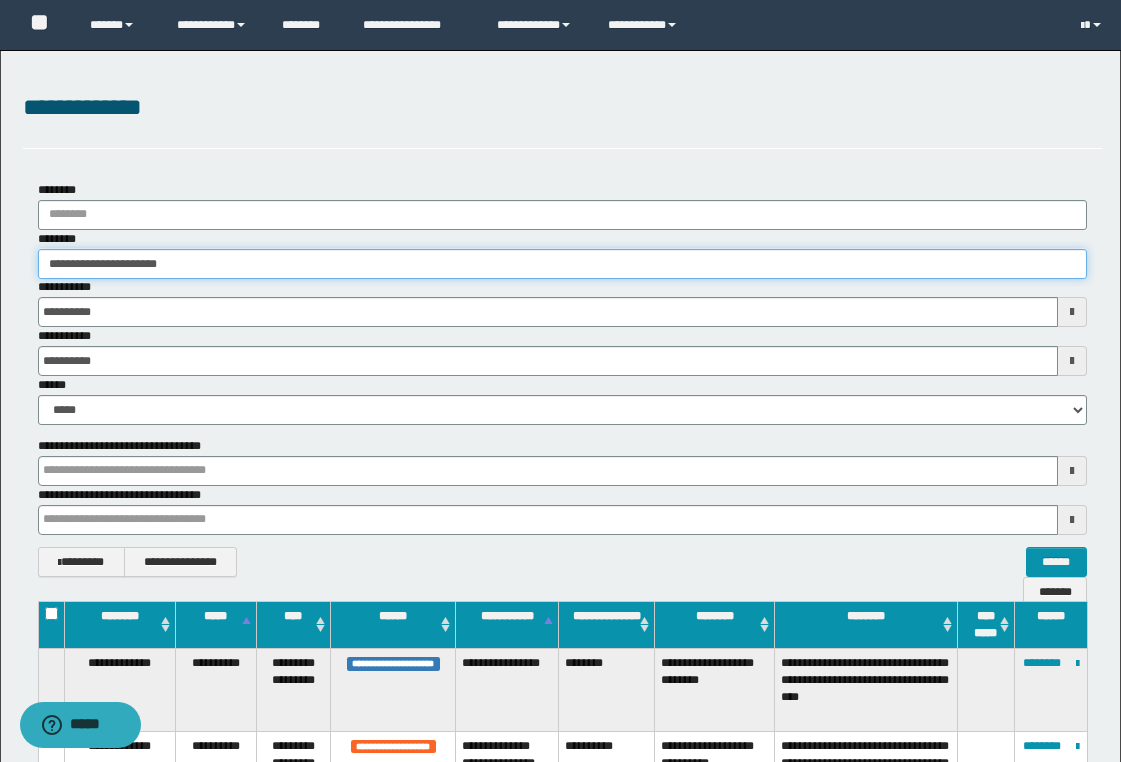 type on "**********" 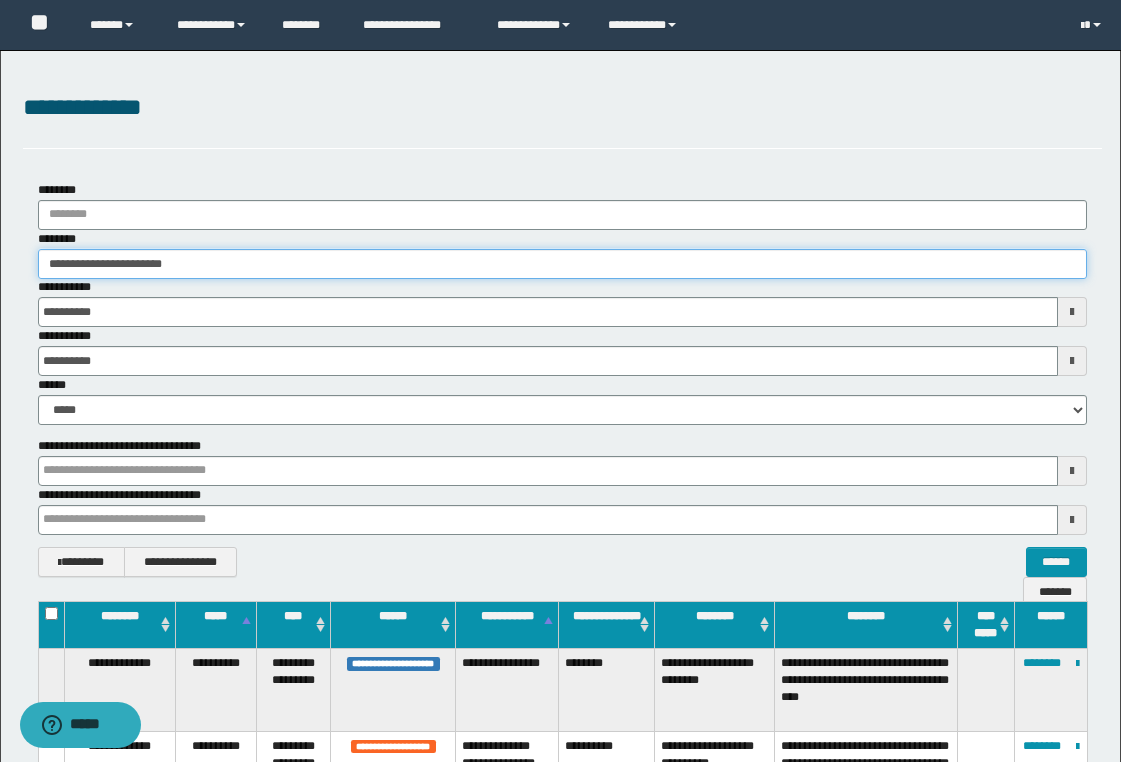 type on "**********" 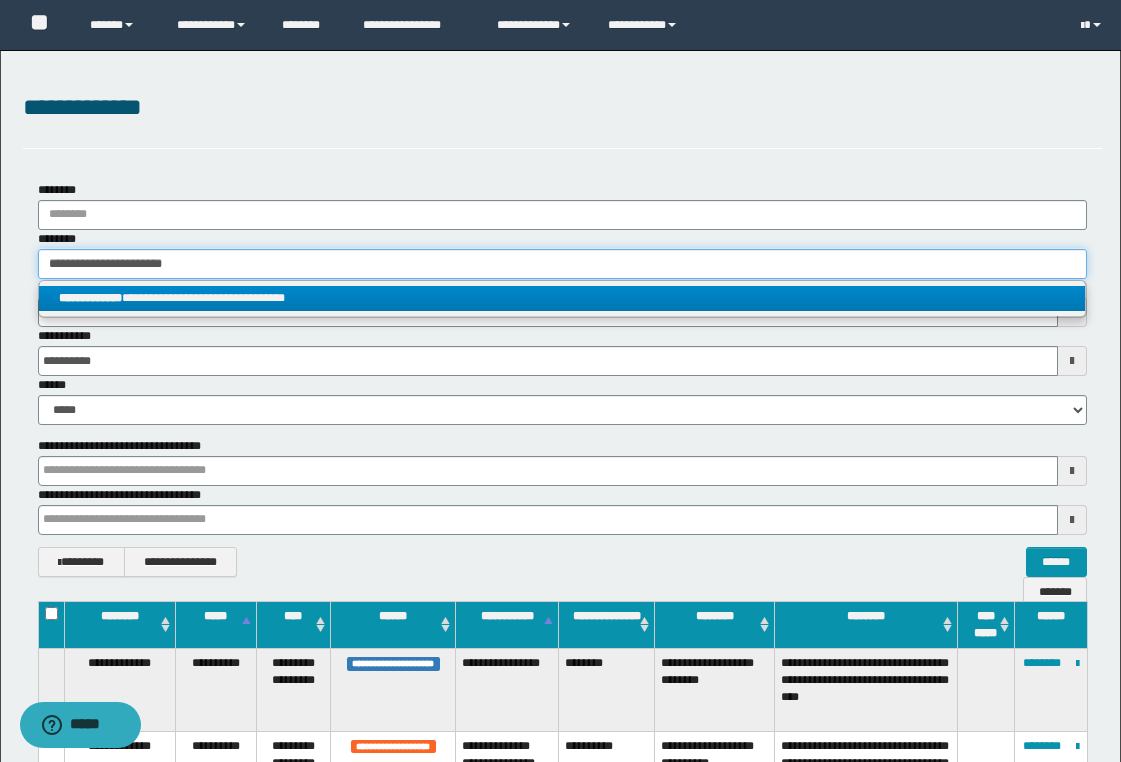 type on "**********" 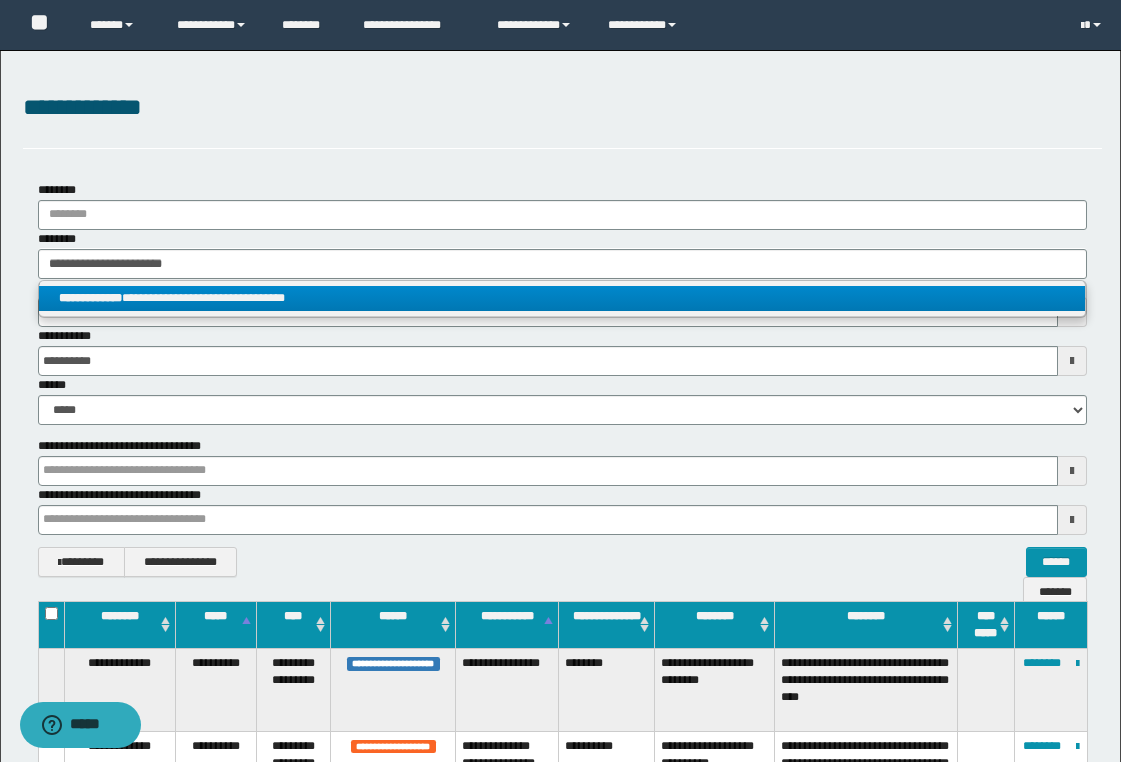 click on "**********" at bounding box center (562, 298) 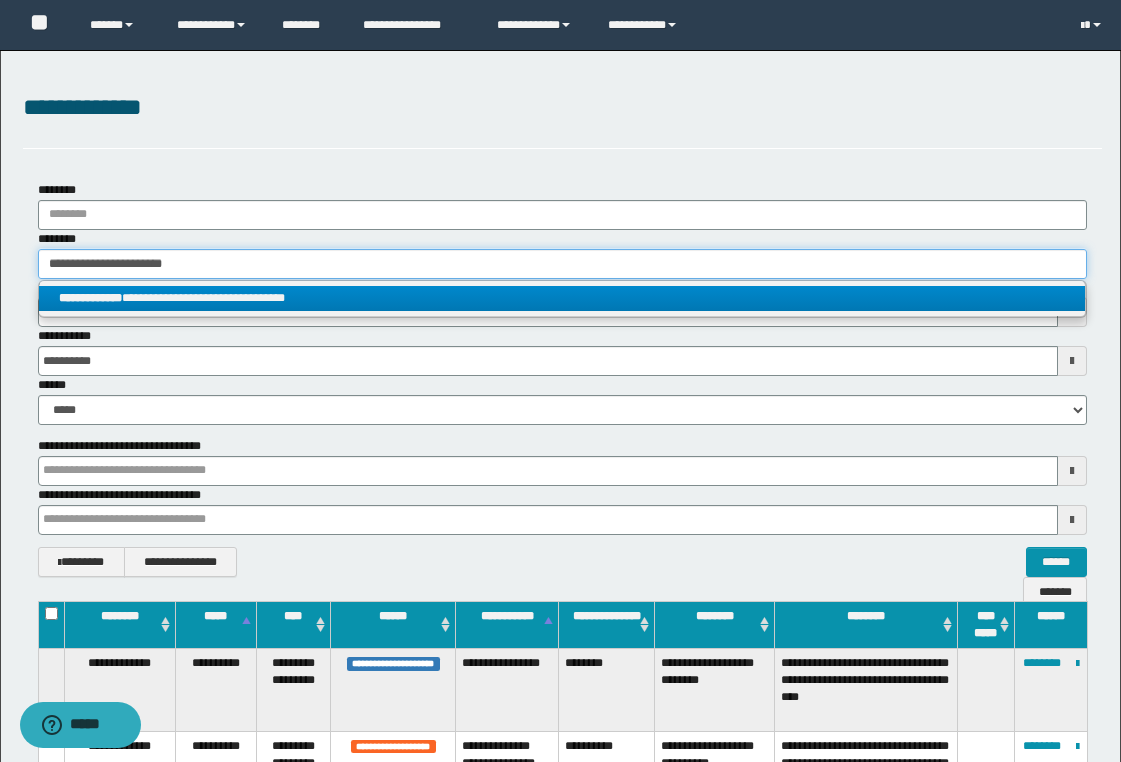 type 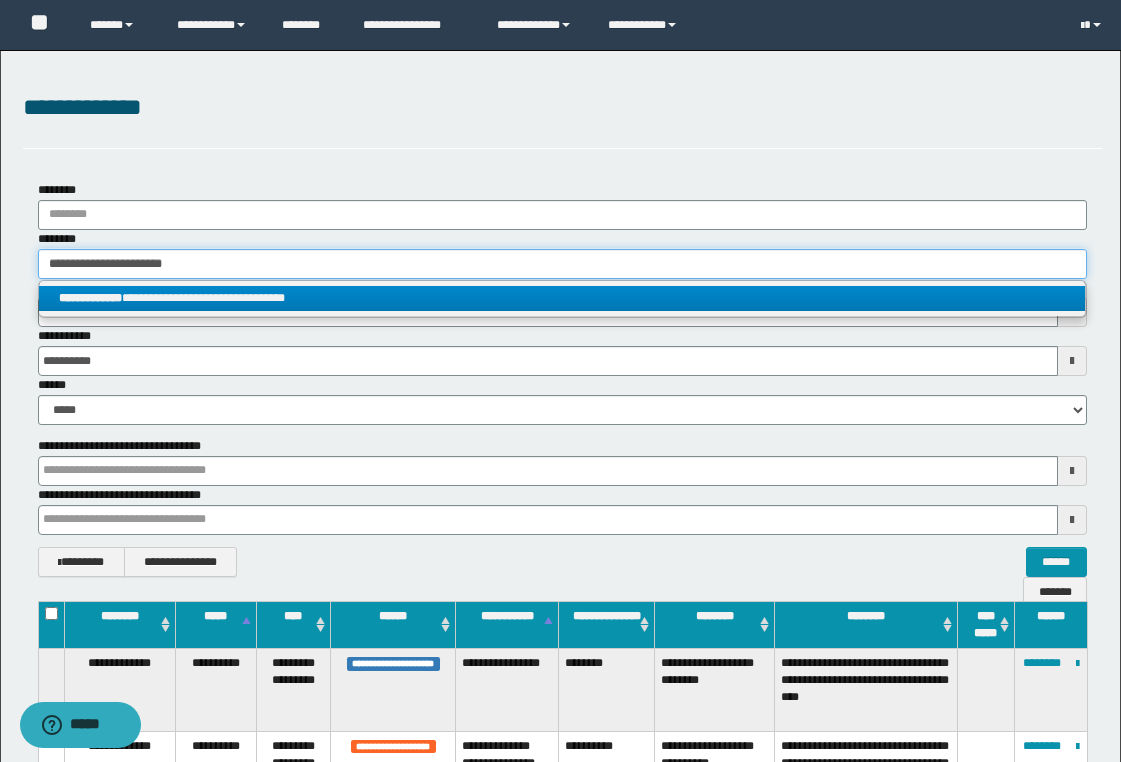 type on "**********" 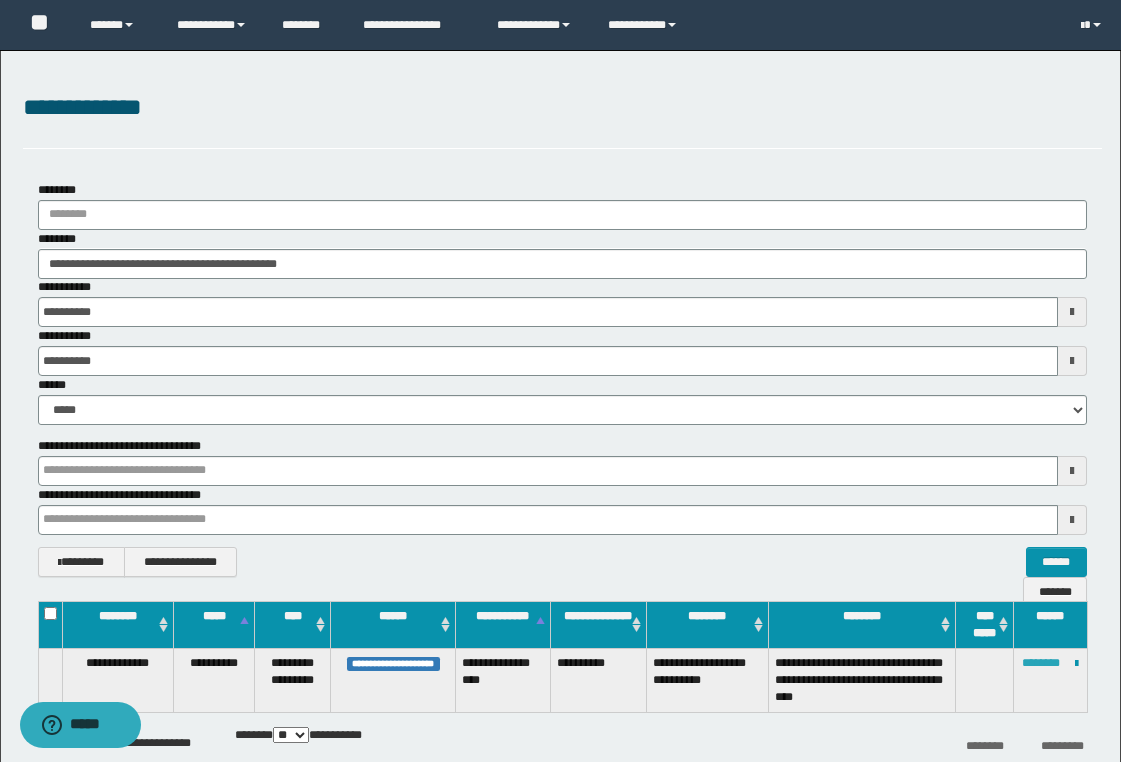 click on "********" at bounding box center [1041, 663] 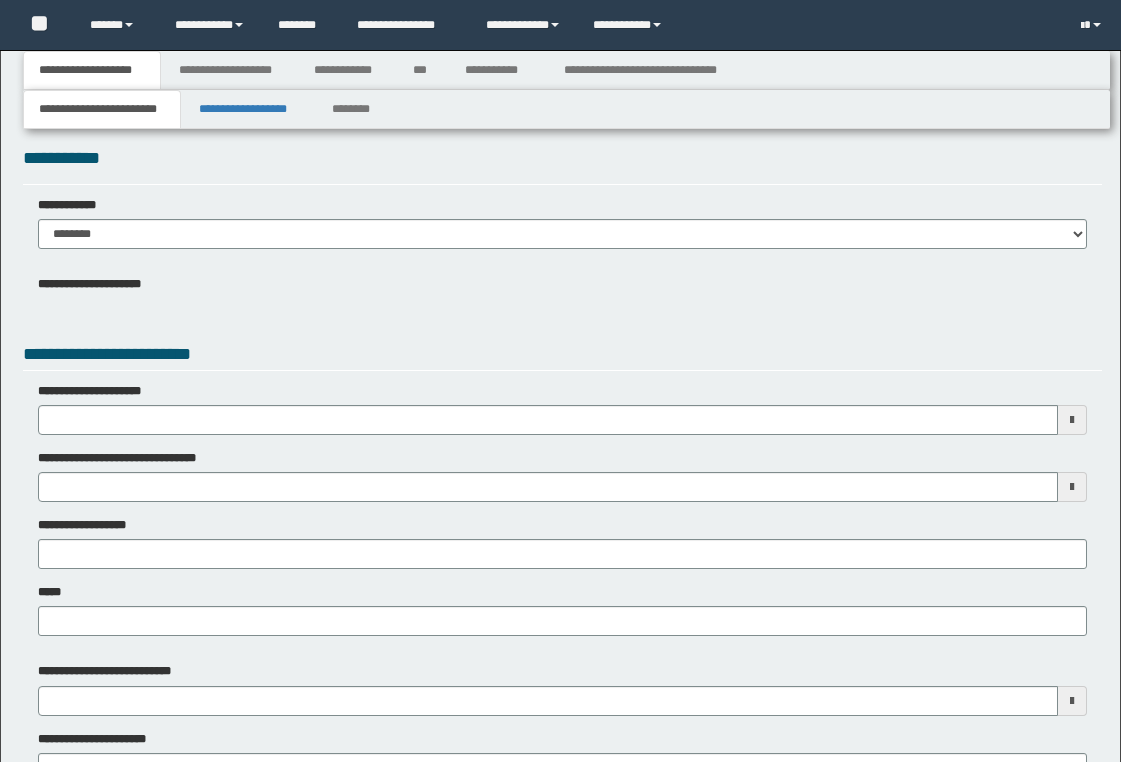scroll, scrollTop: 0, scrollLeft: 0, axis: both 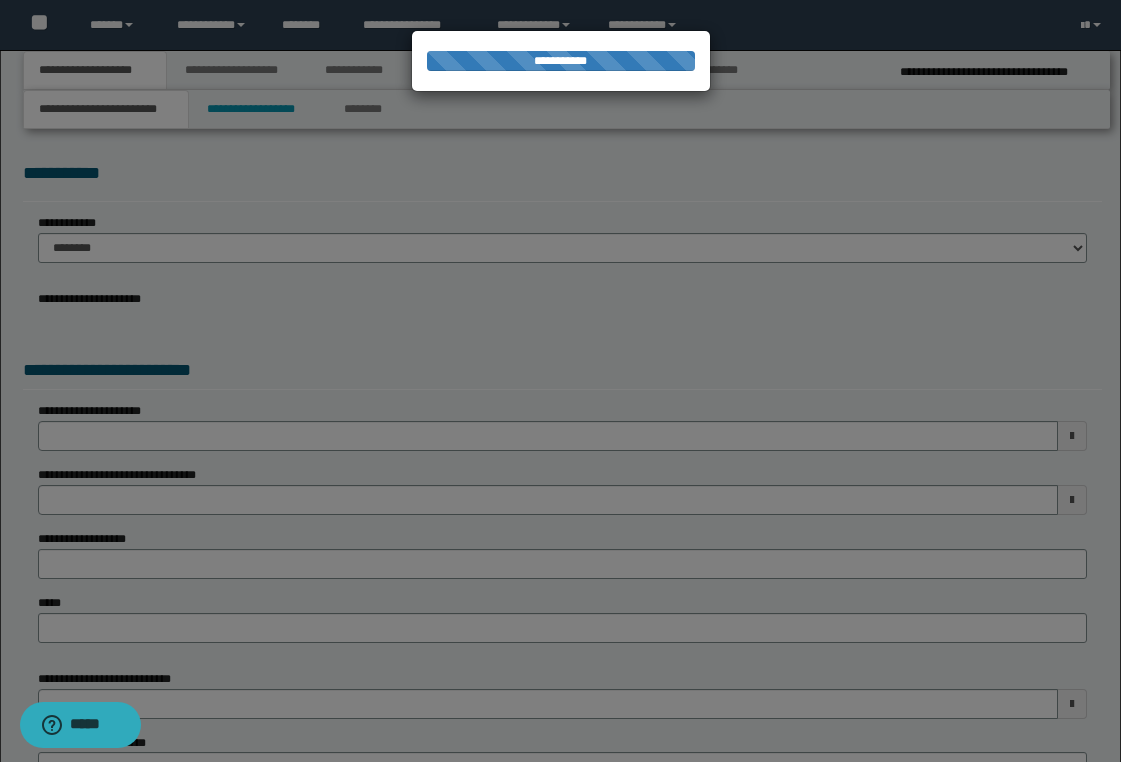 type on "**********" 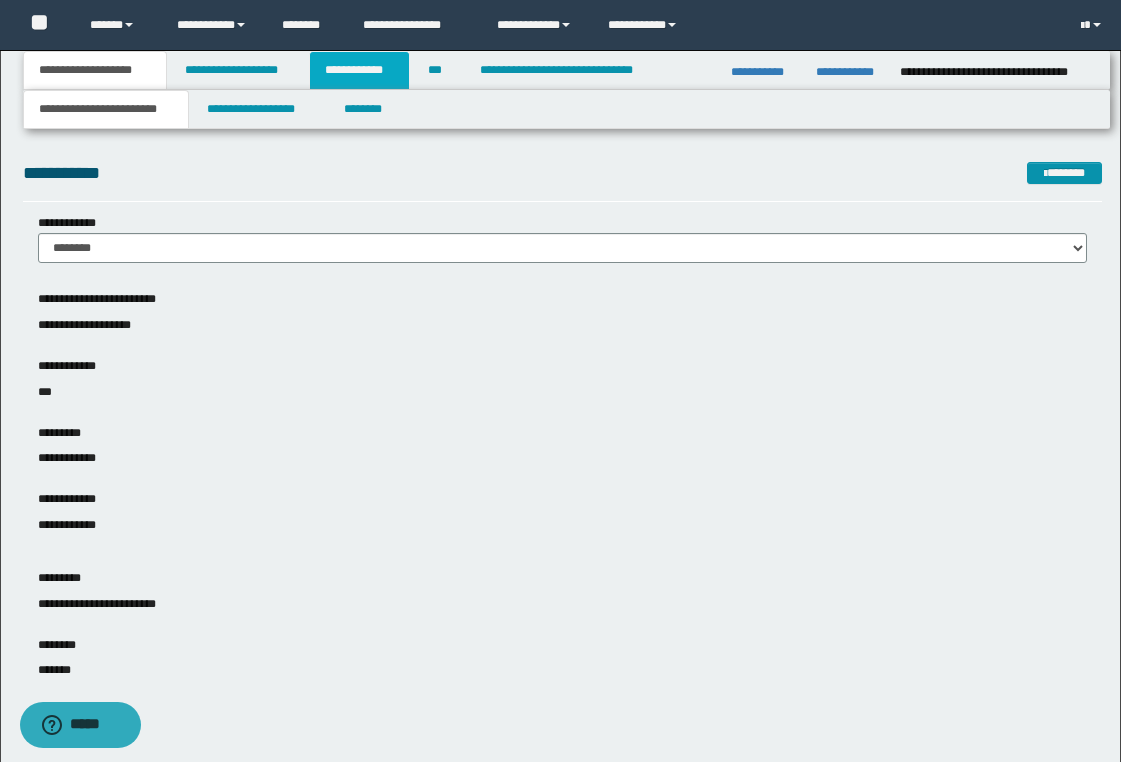 click on "**********" at bounding box center (359, 70) 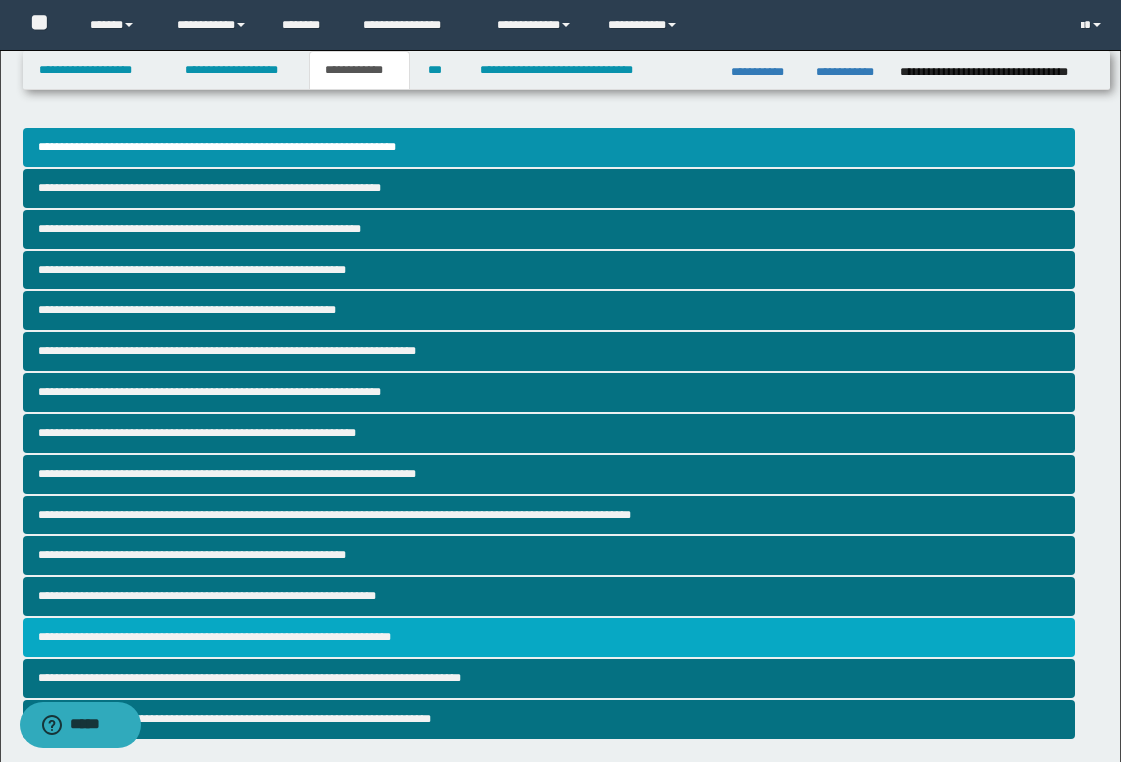 click on "**********" at bounding box center [549, 637] 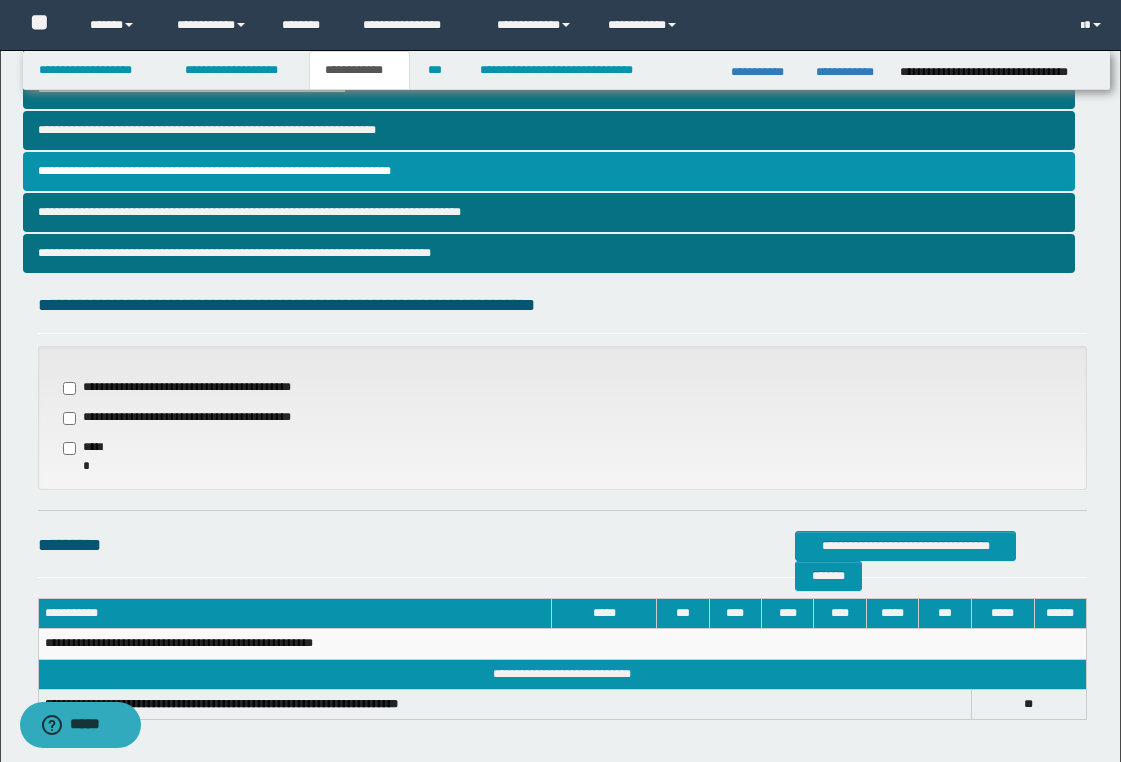 scroll, scrollTop: 480, scrollLeft: 0, axis: vertical 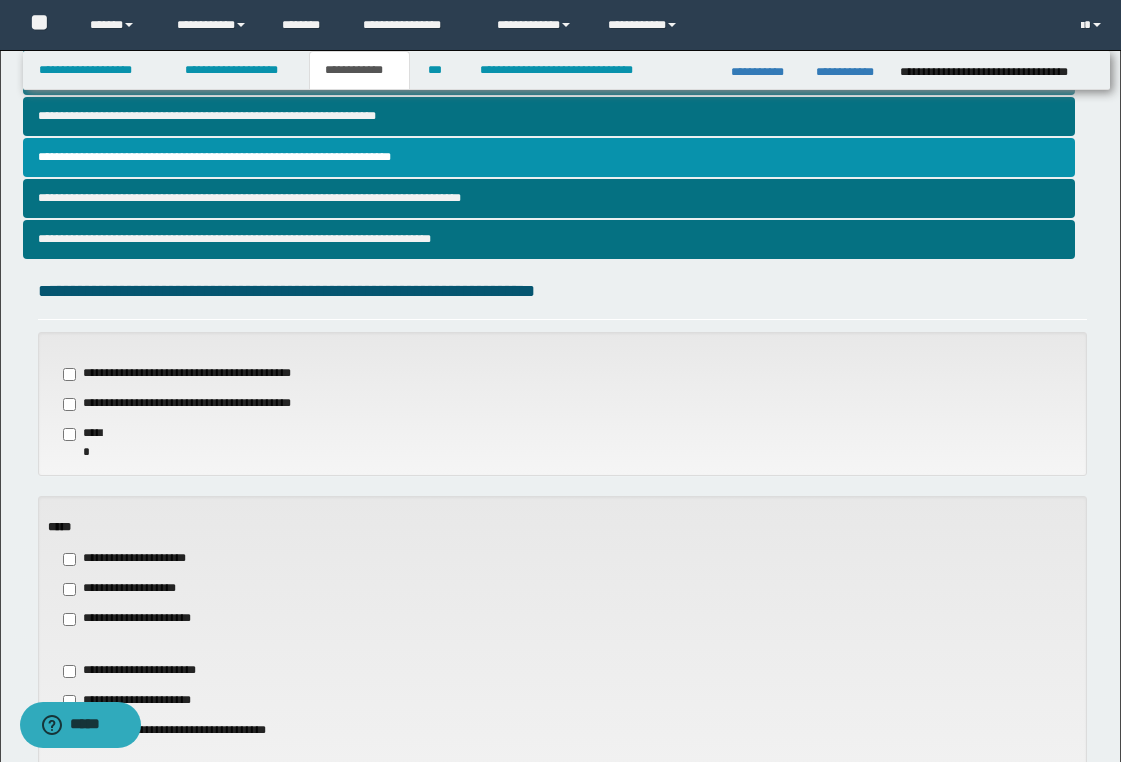click on "**********" at bounding box center [562, 589] 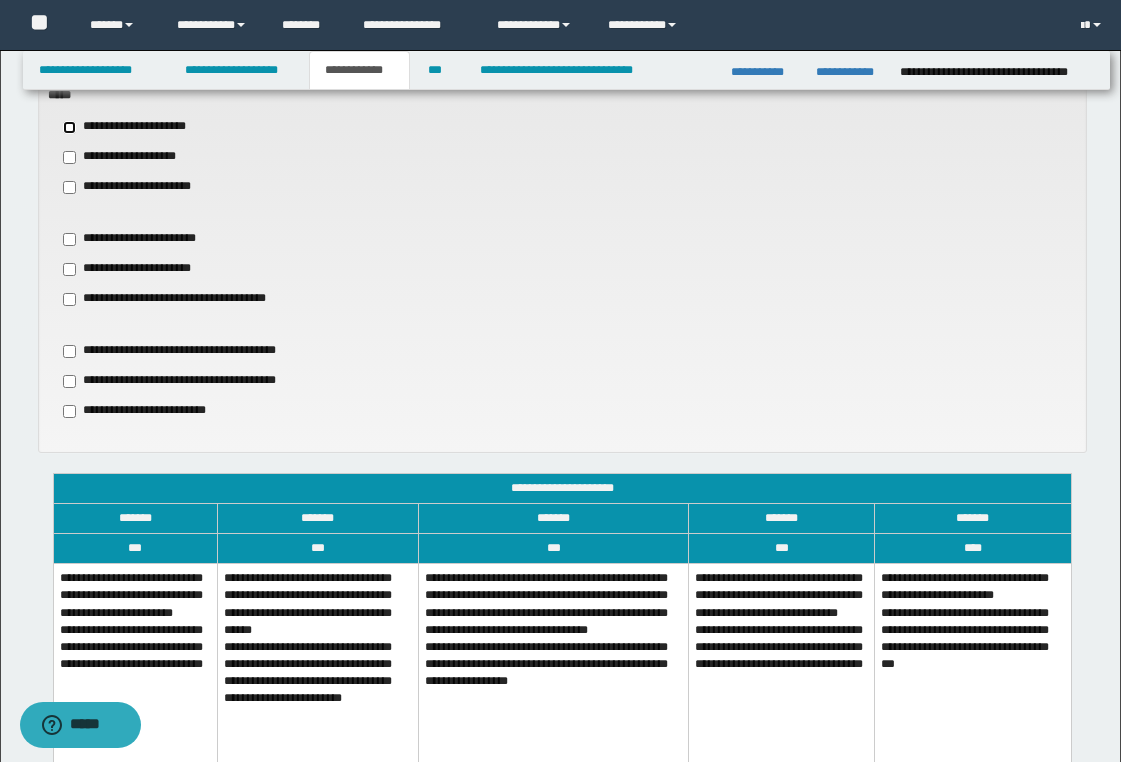 scroll, scrollTop: 920, scrollLeft: 0, axis: vertical 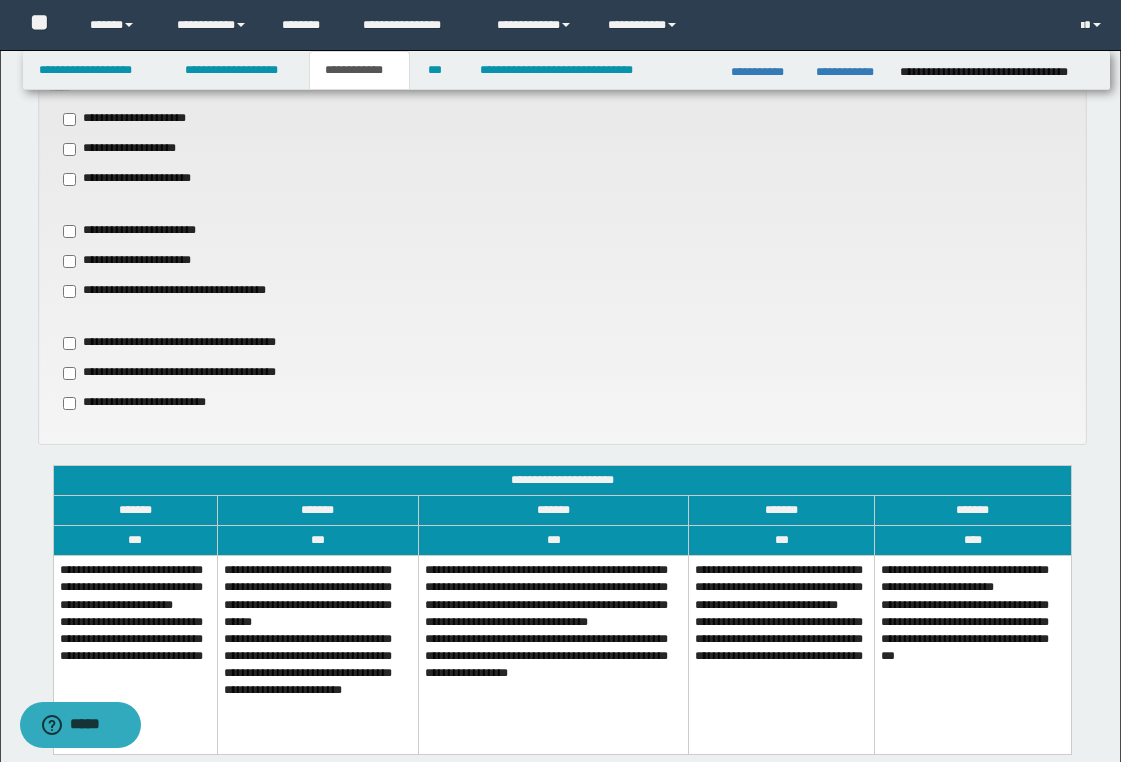 click on "**********" at bounding box center [317, 655] 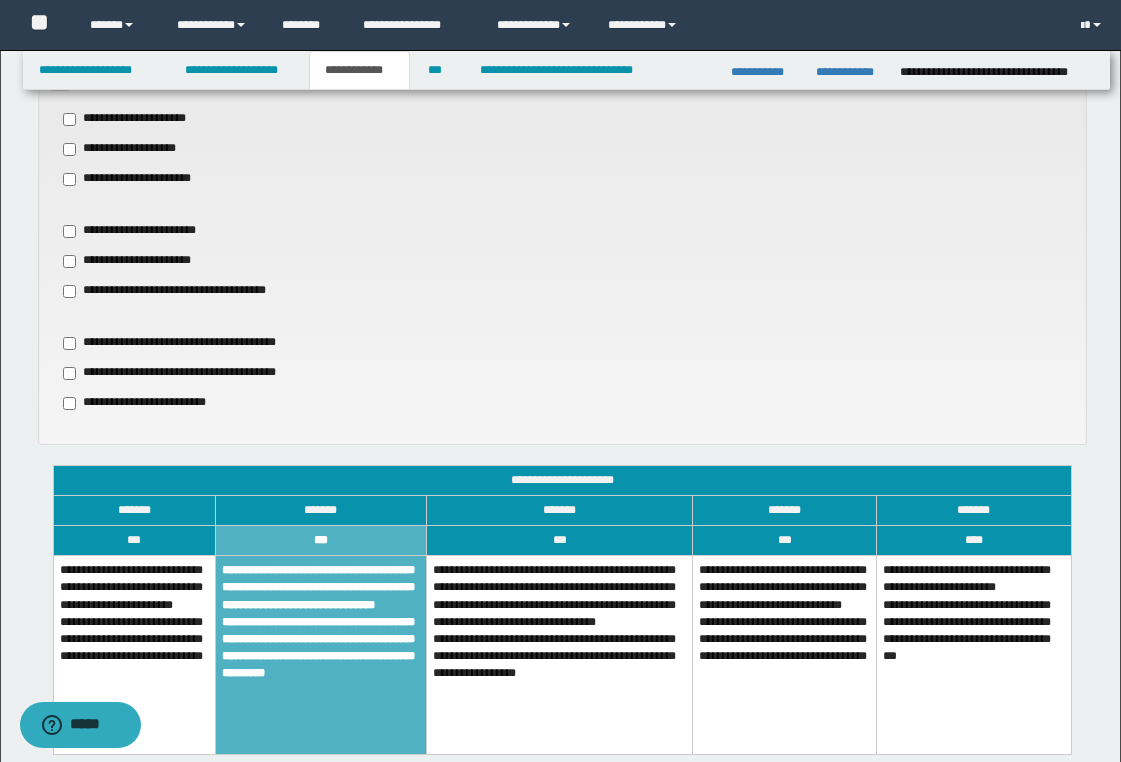 click on "**********" at bounding box center (562, 460) 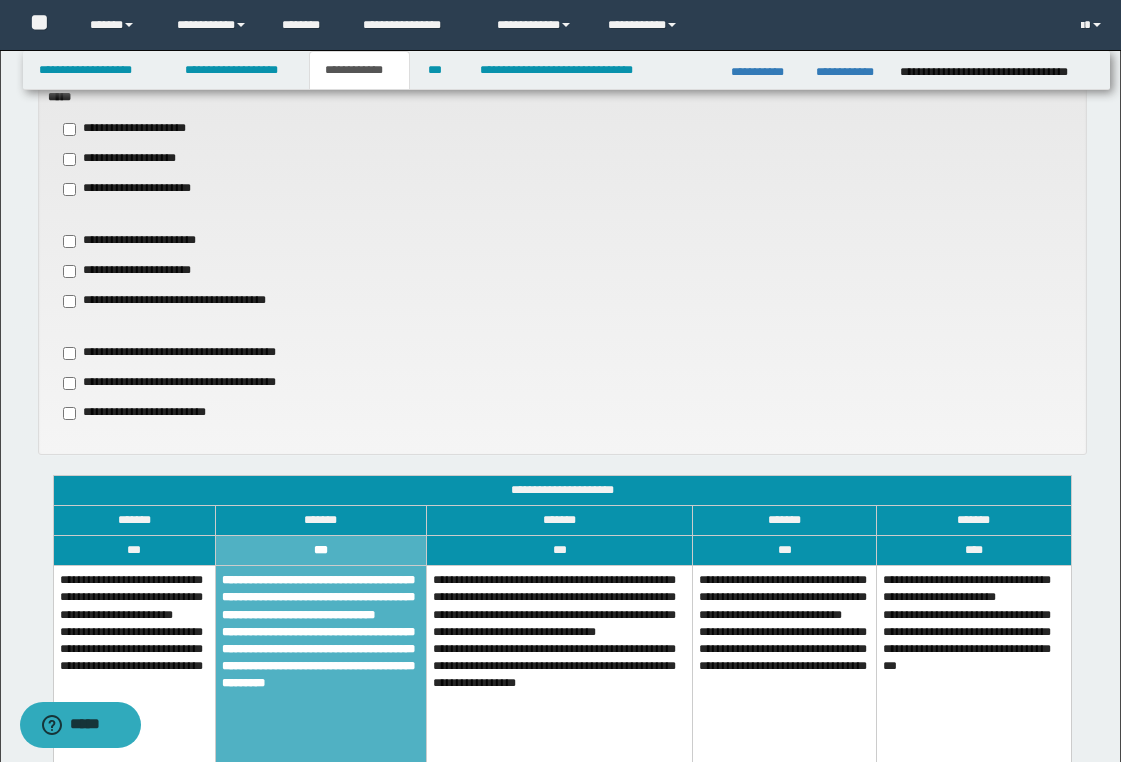 scroll, scrollTop: 870, scrollLeft: 0, axis: vertical 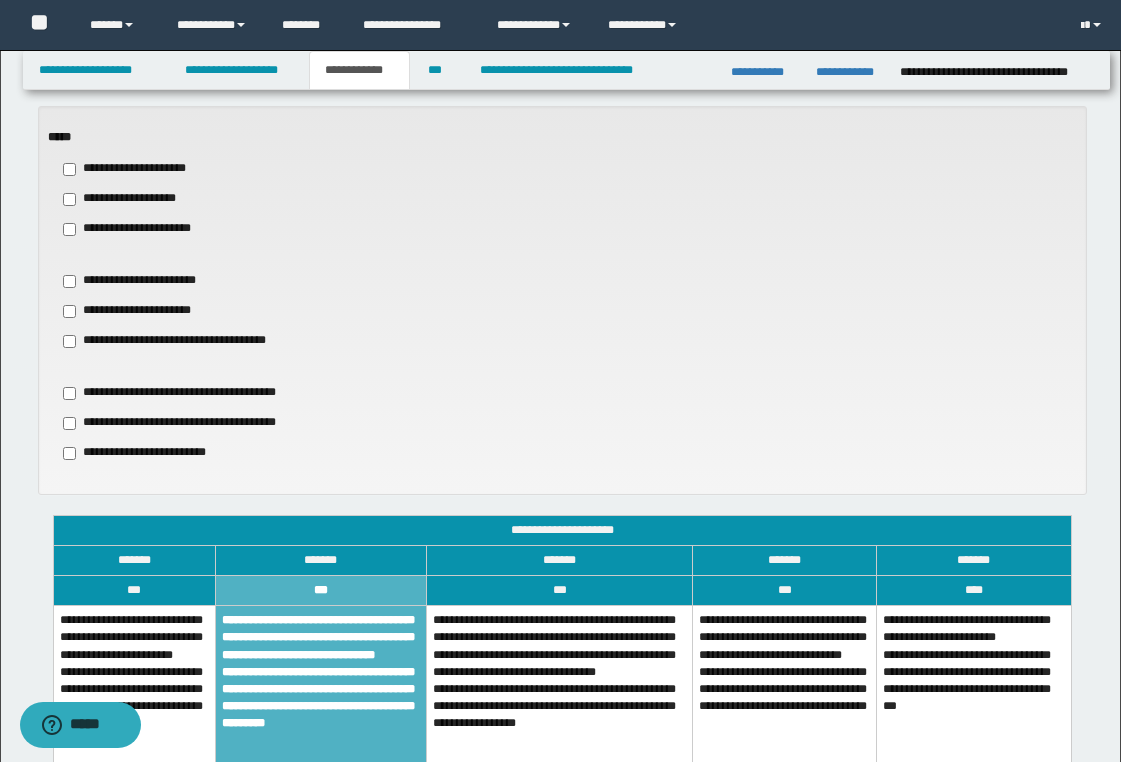click on "**********" at bounding box center (562, 510) 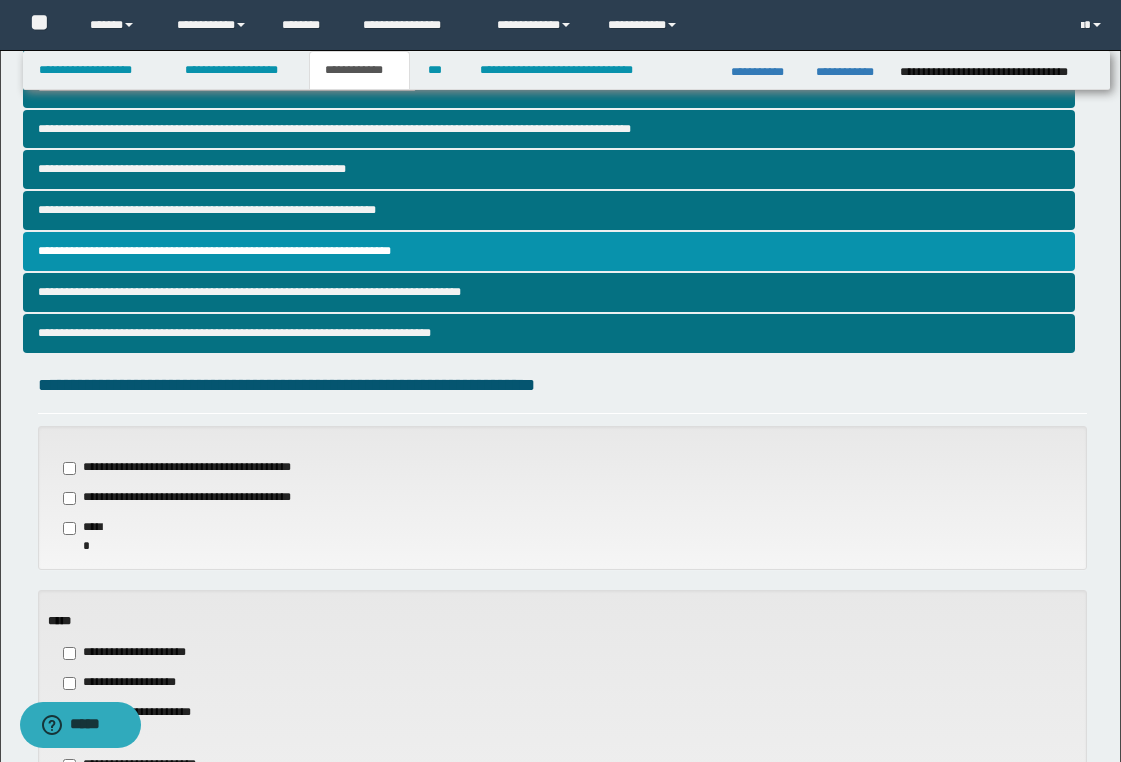 scroll, scrollTop: 310, scrollLeft: 0, axis: vertical 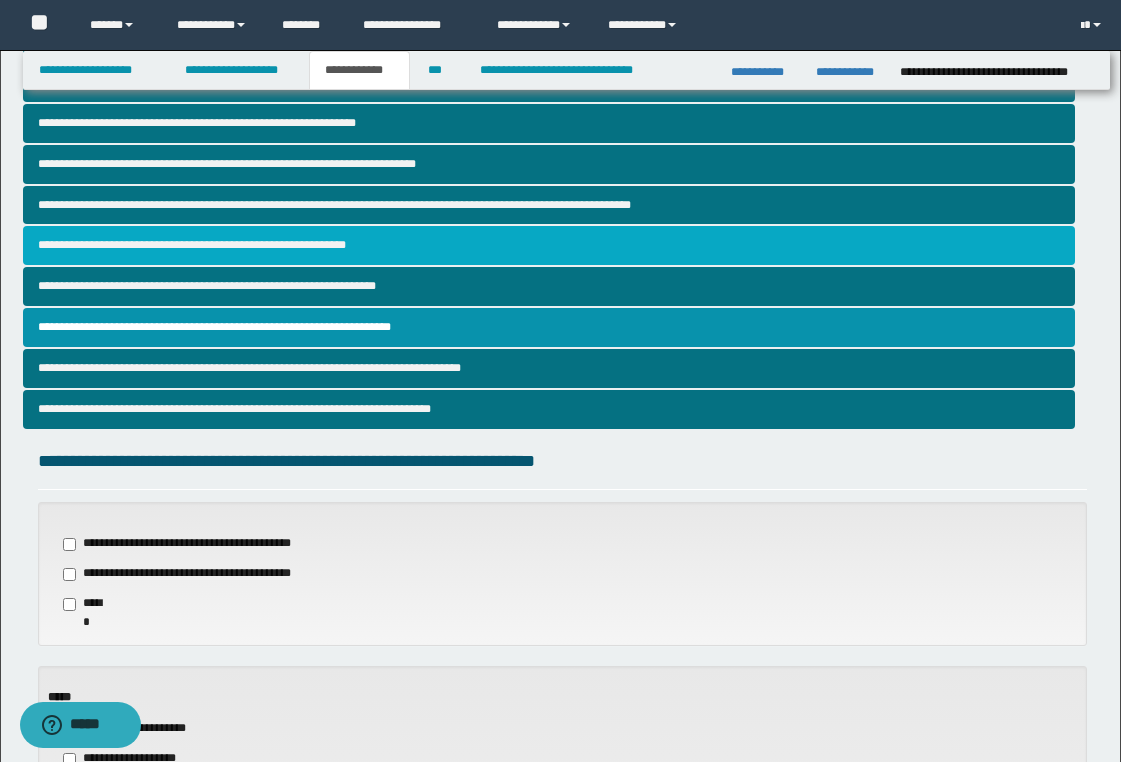 click on "**********" at bounding box center (549, 245) 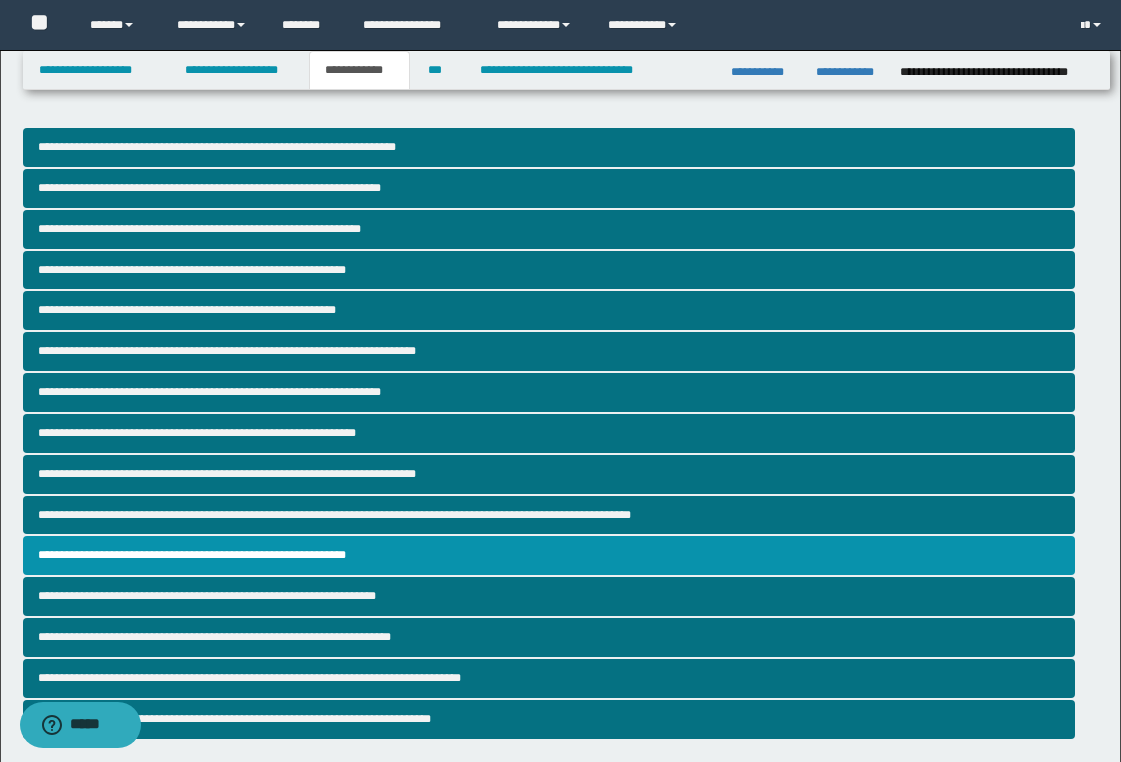 click on "**********" at bounding box center [560, 658] 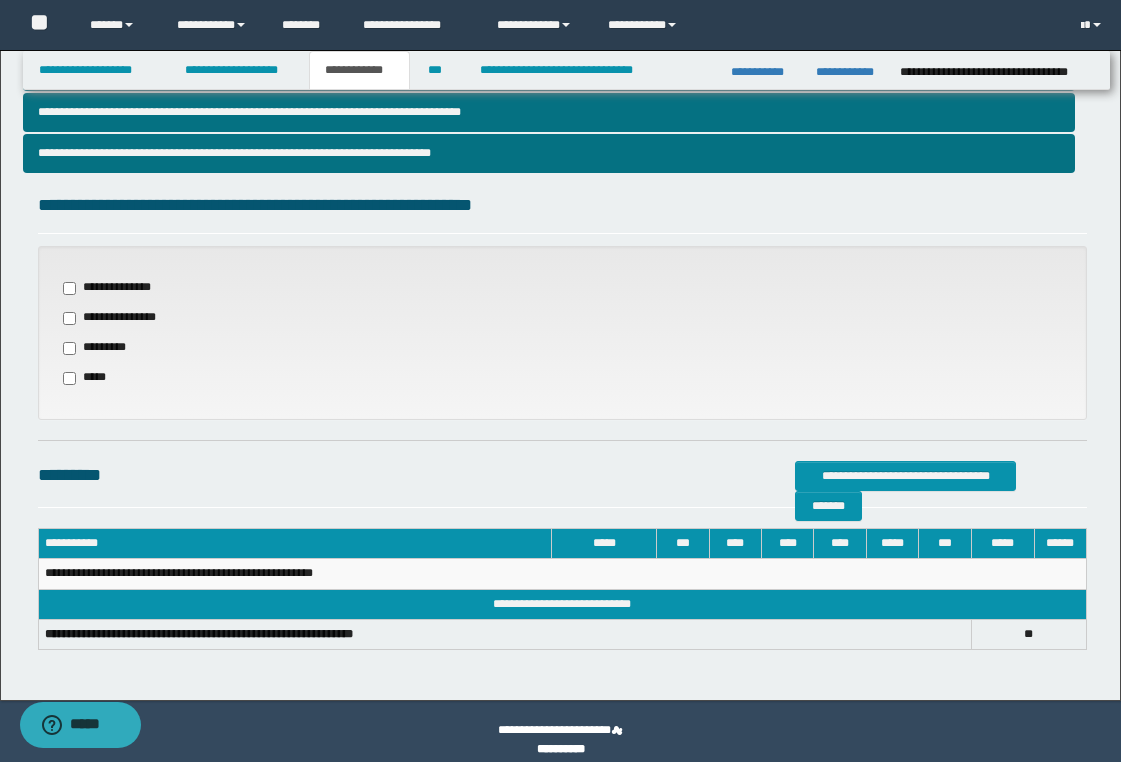 scroll, scrollTop: 582, scrollLeft: 0, axis: vertical 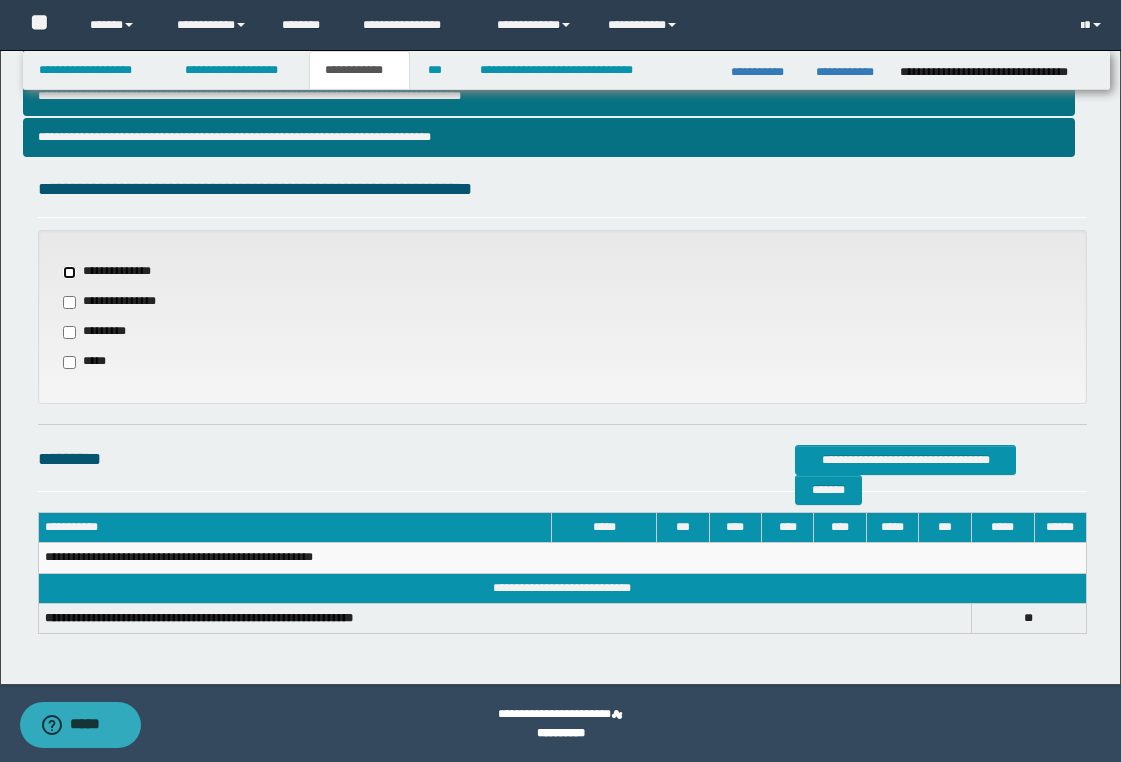 select on "*" 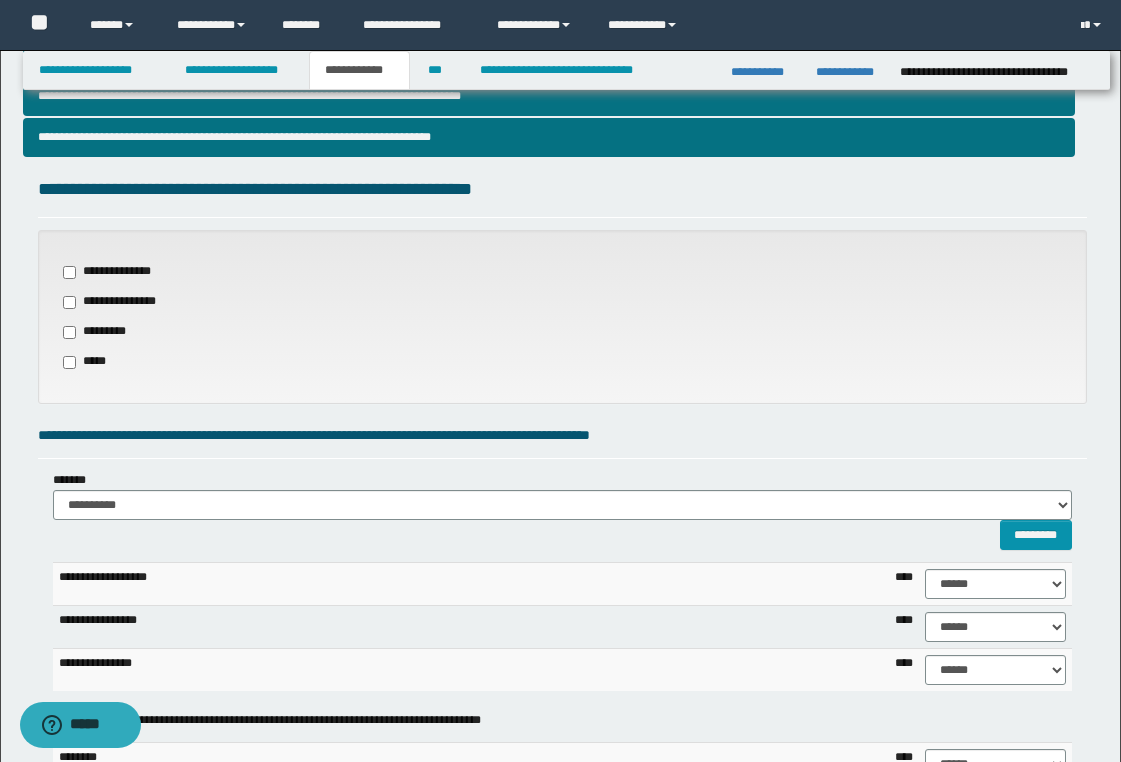 click on "**********" at bounding box center [562, 638] 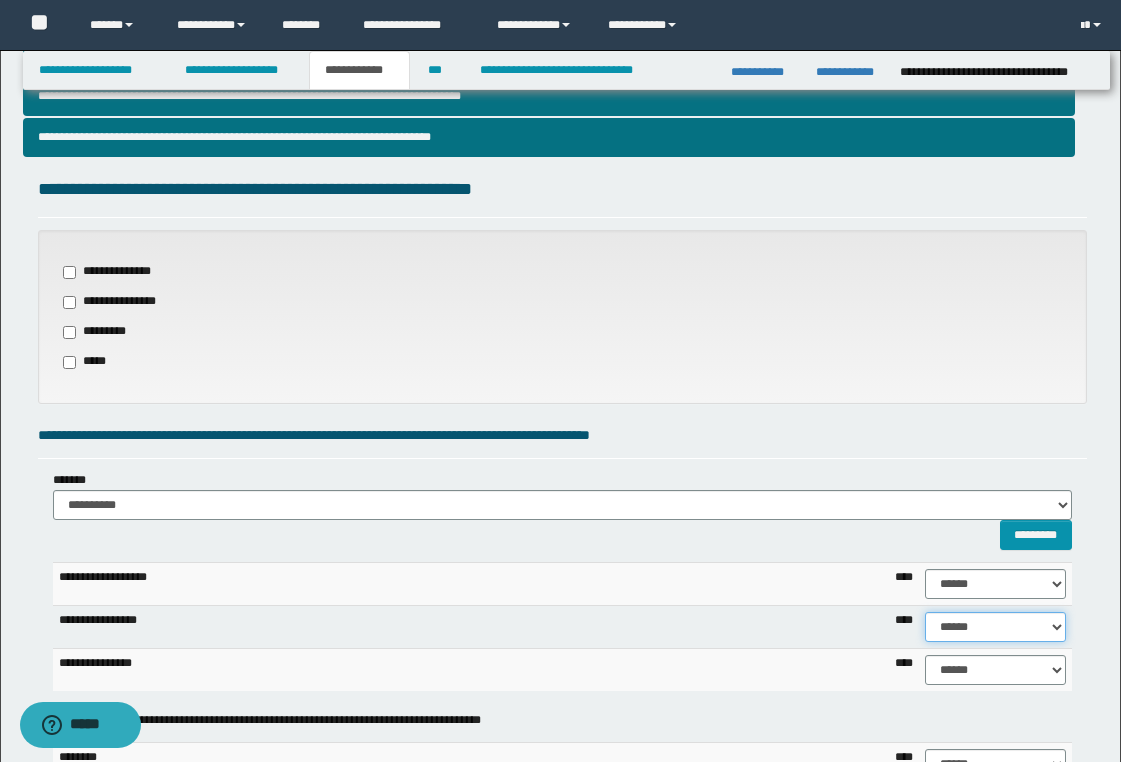 click on "******
****
**
**
**
**
**
**
**
**
***
***
***
***
***
***
***
***
***
***
****
****
****
****" at bounding box center (995, 627) 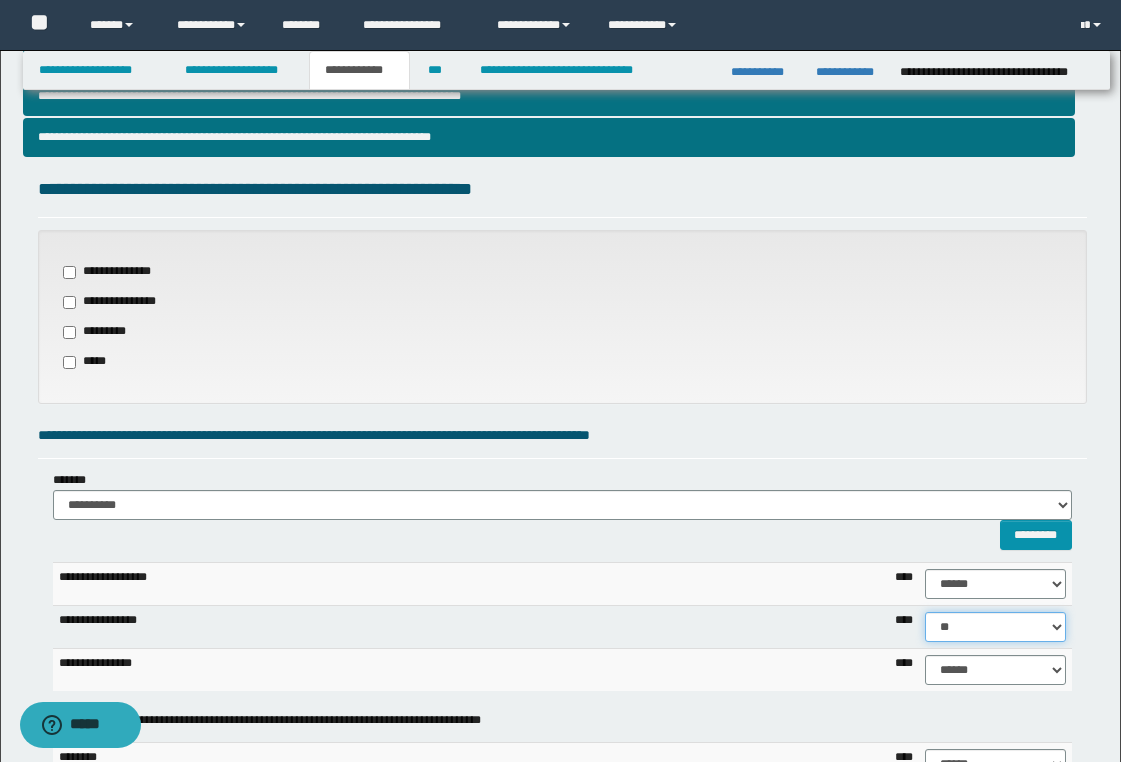 click on "******
****
**
**
**
**
**
**
**
**
***
***
***
***
***
***
***
***
***
***
****
****
****
****" at bounding box center [995, 627] 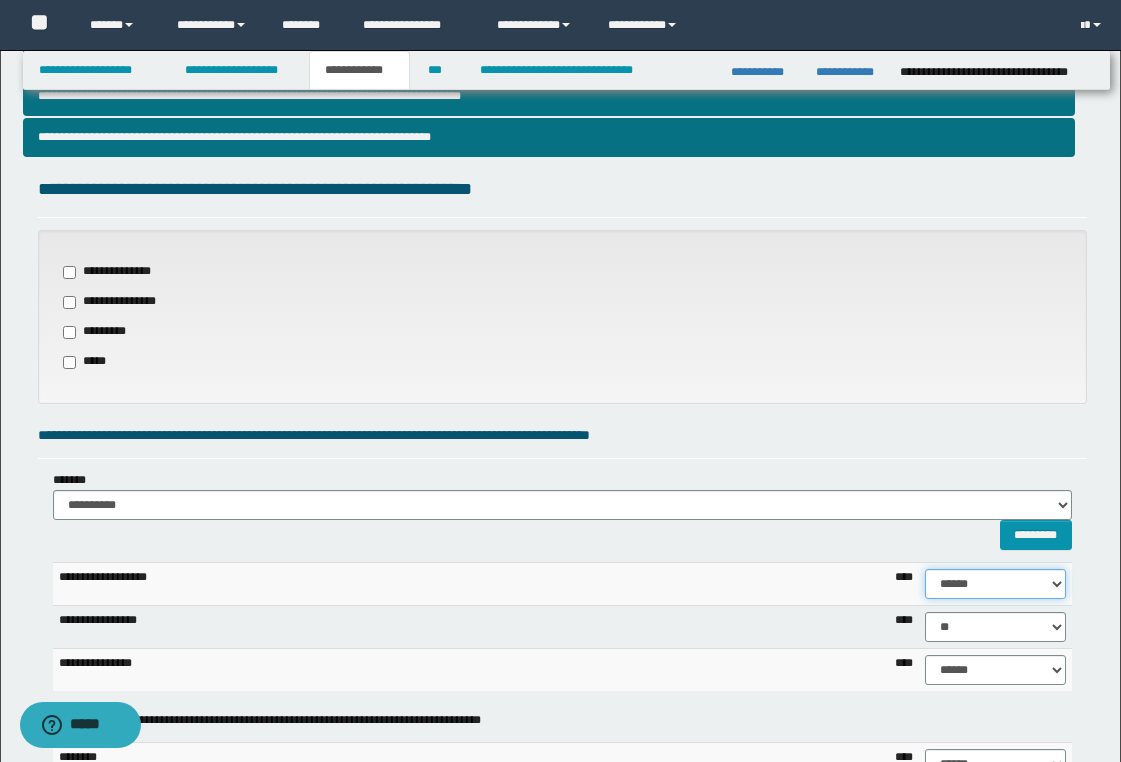 click on "******
****
**
**
**
**
**
**
**
**
***
***
***
***
***
***
***
***
***
***
****
****
****
****" at bounding box center [995, 584] 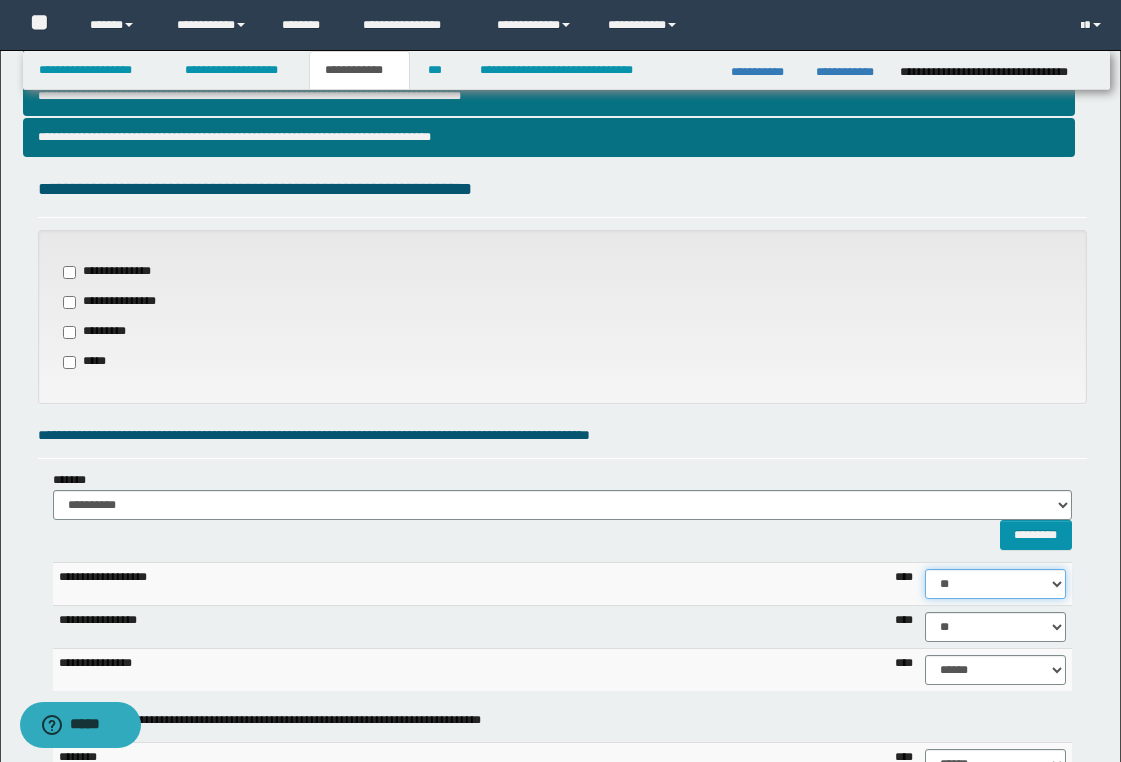 click on "******
****
**
**
**
**
**
**
**
**
***
***
***
***
***
***
***
***
***
***
****
****
****
****" at bounding box center [995, 584] 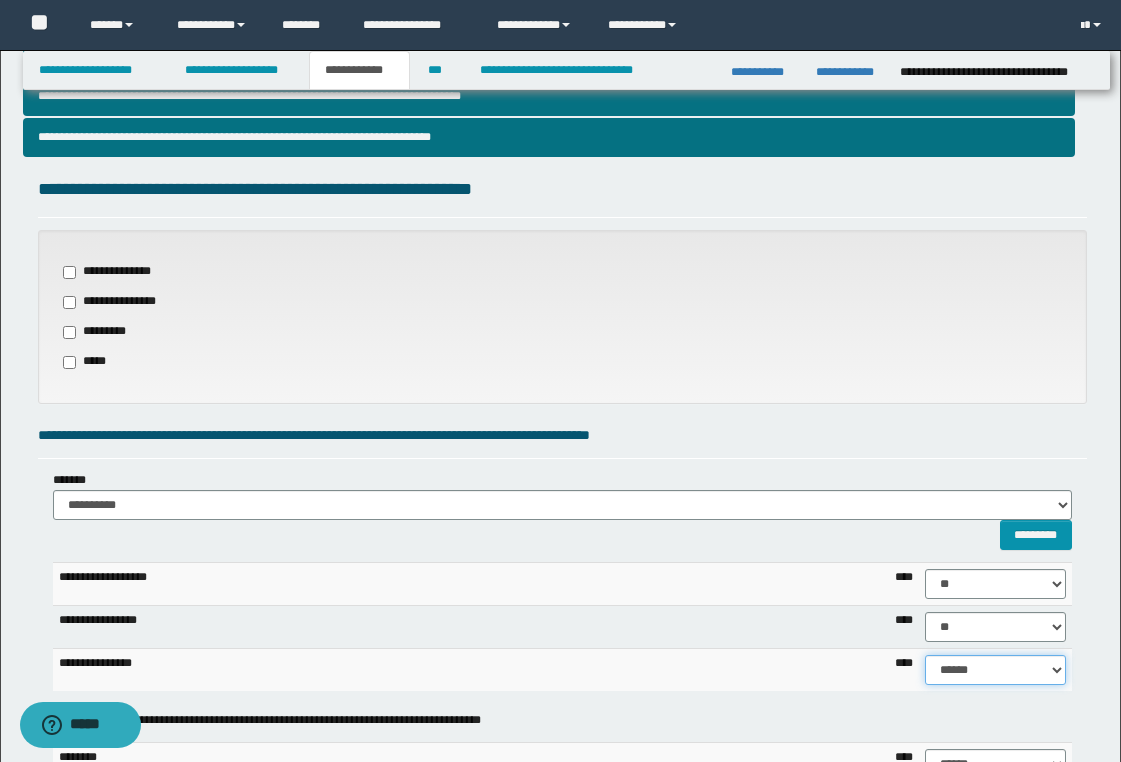 click on "******
****
**
**
**
**
**
**
**
**
***
***
***
***
***
***
***
***
***
***
****
****
****
****" at bounding box center (995, 670) 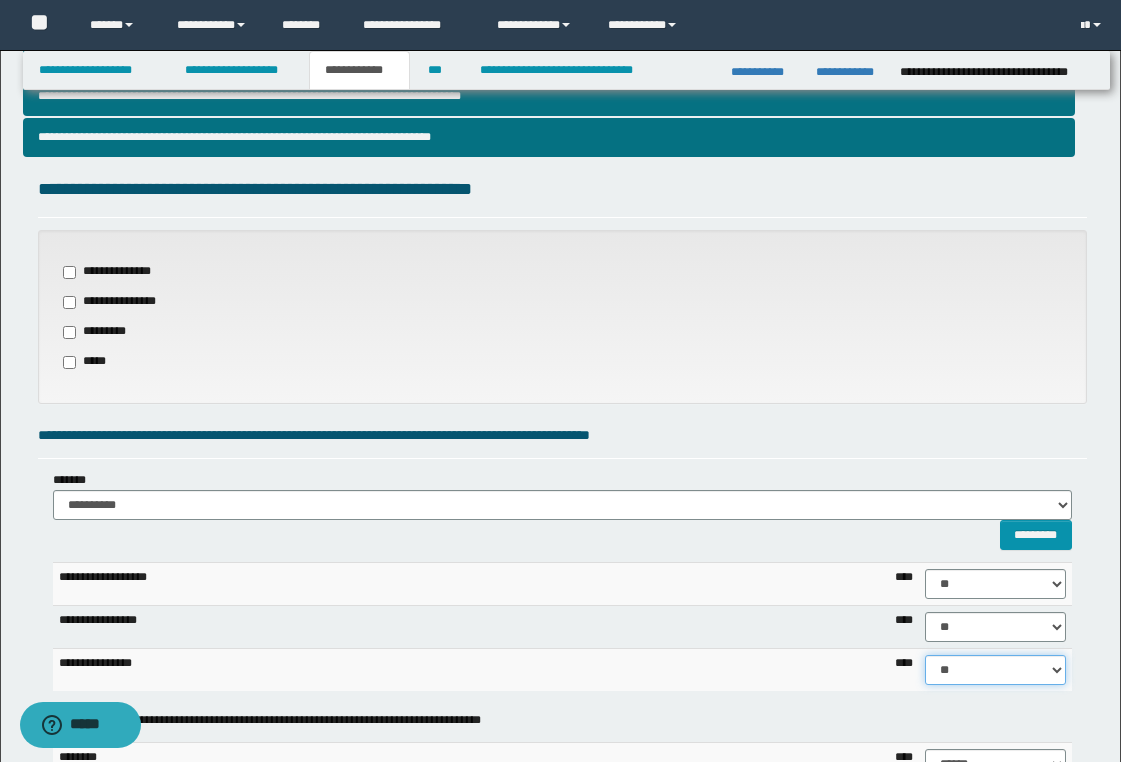 click on "******
****
**
**
**
**
**
**
**
**
***
***
***
***
***
***
***
***
***
***
****
****
****
****" at bounding box center [995, 670] 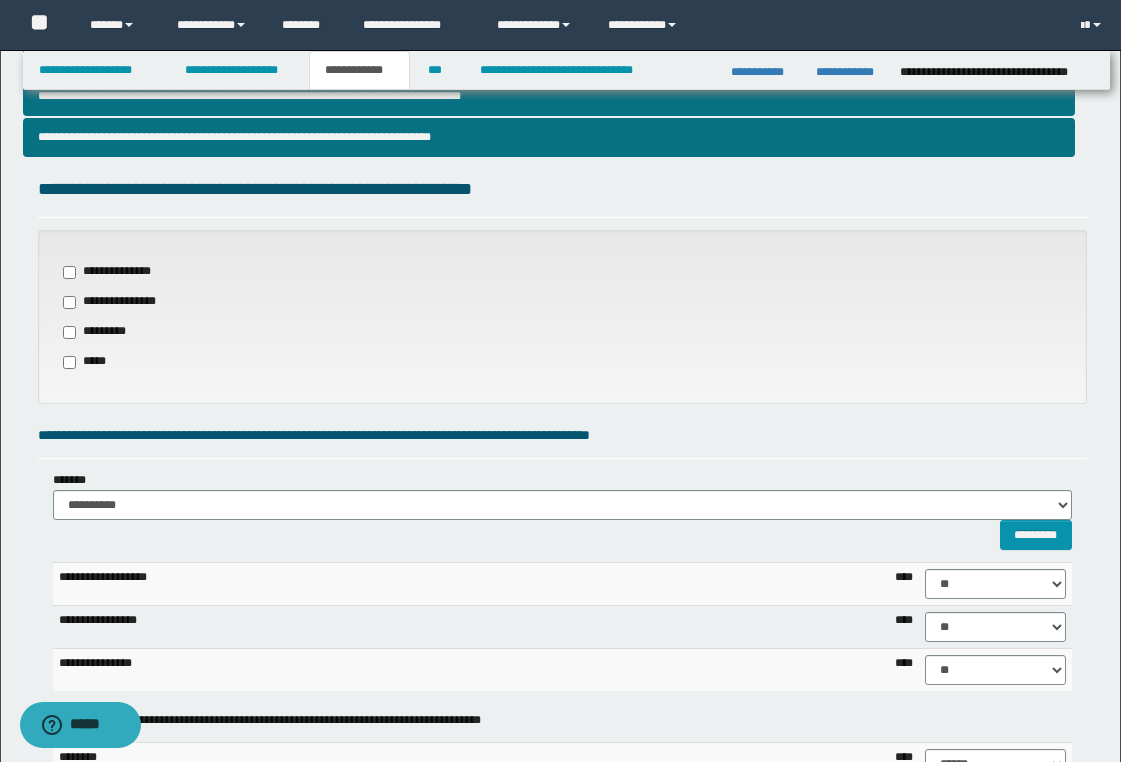 click on "**********" at bounding box center [562, 626] 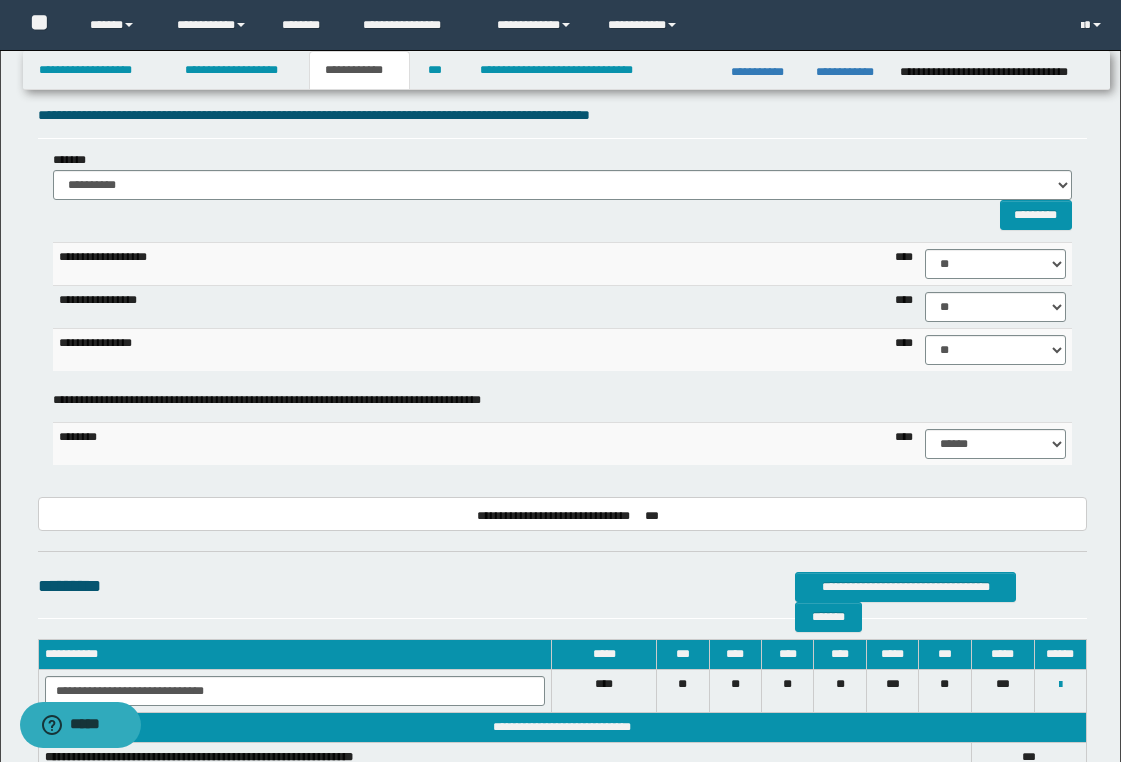 scroll, scrollTop: 942, scrollLeft: 0, axis: vertical 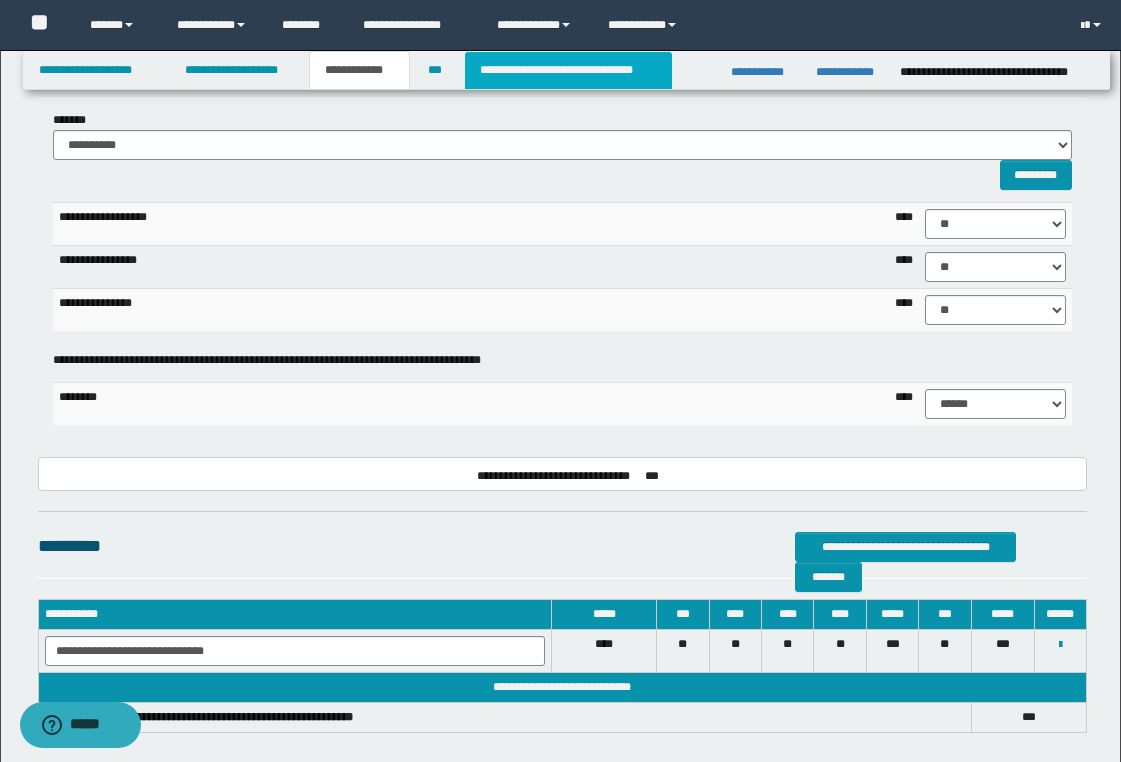 click on "**********" at bounding box center (568, 70) 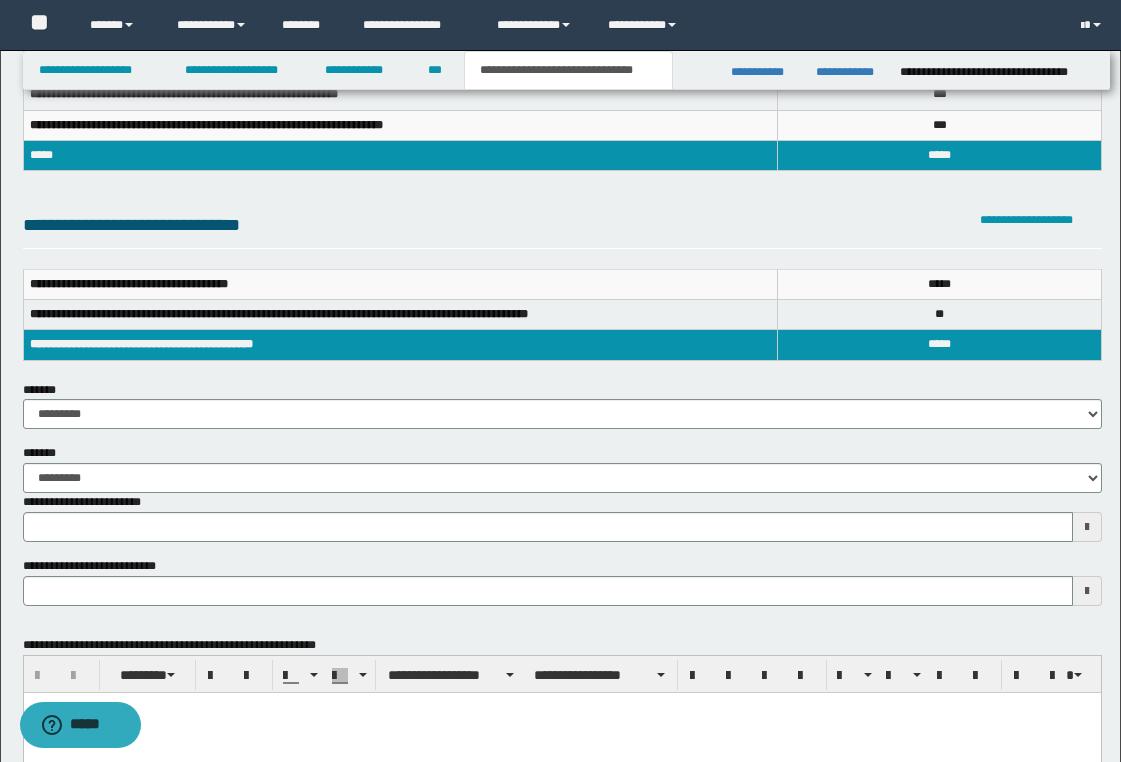 scroll, scrollTop: 160, scrollLeft: 0, axis: vertical 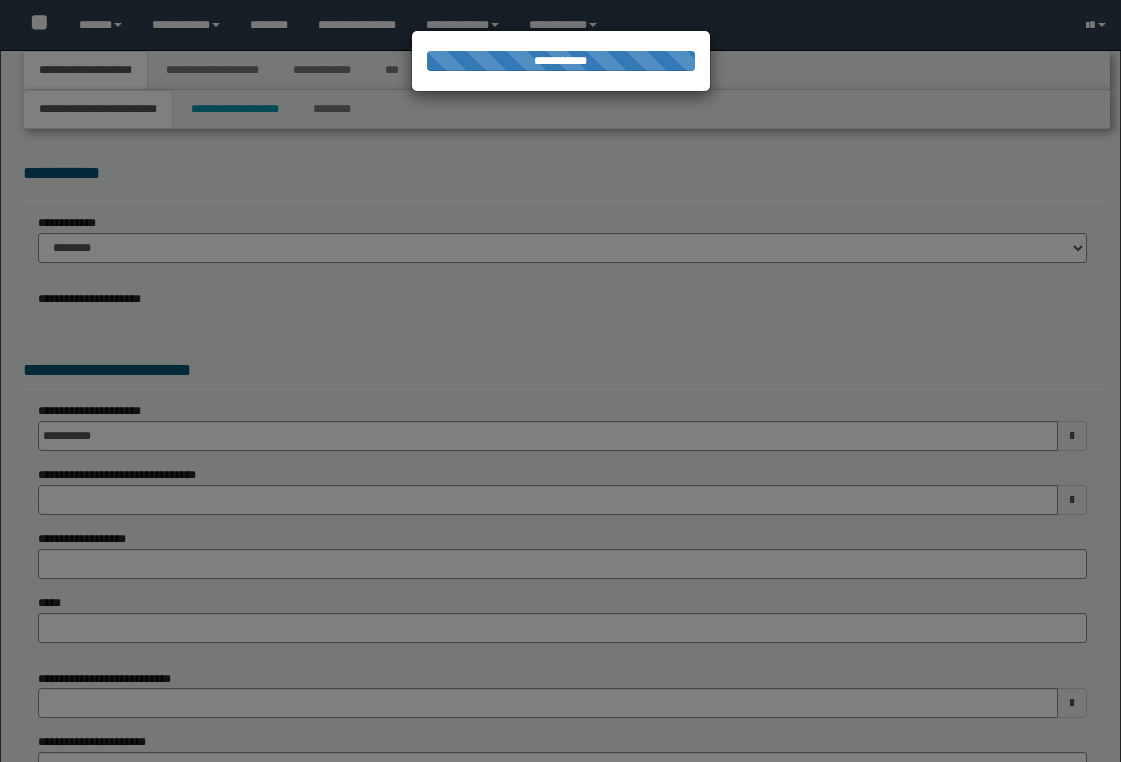 select on "*" 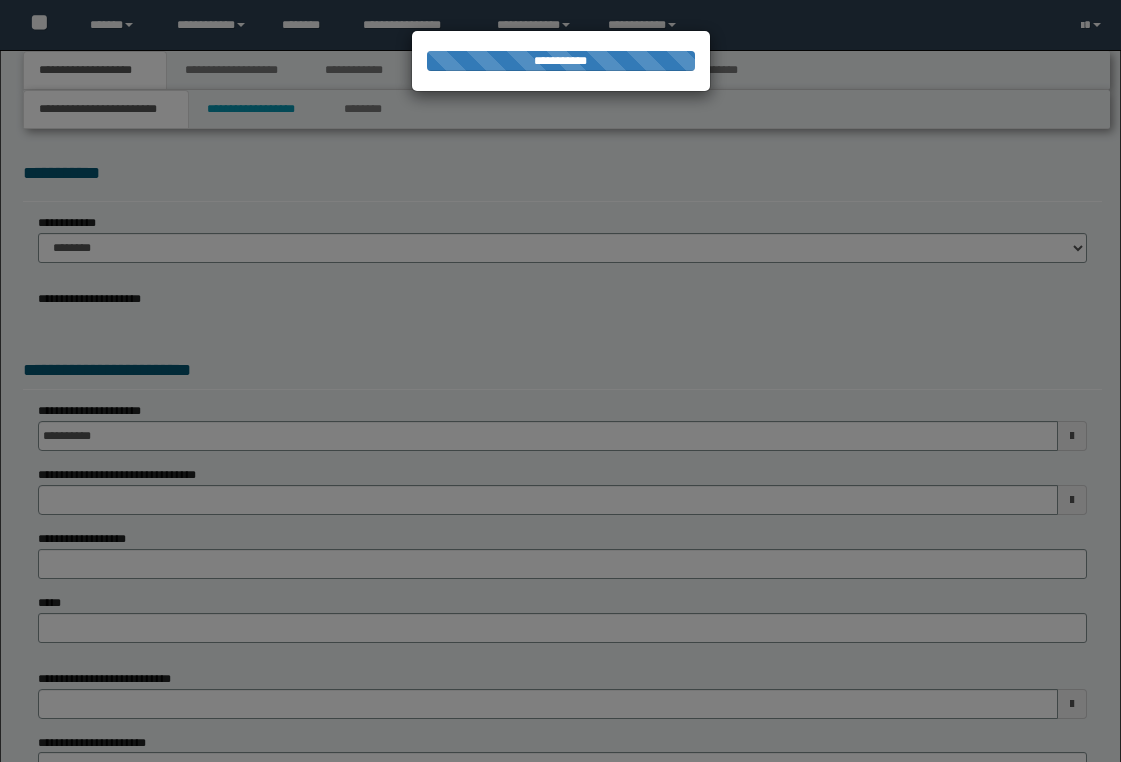scroll, scrollTop: 0, scrollLeft: 0, axis: both 